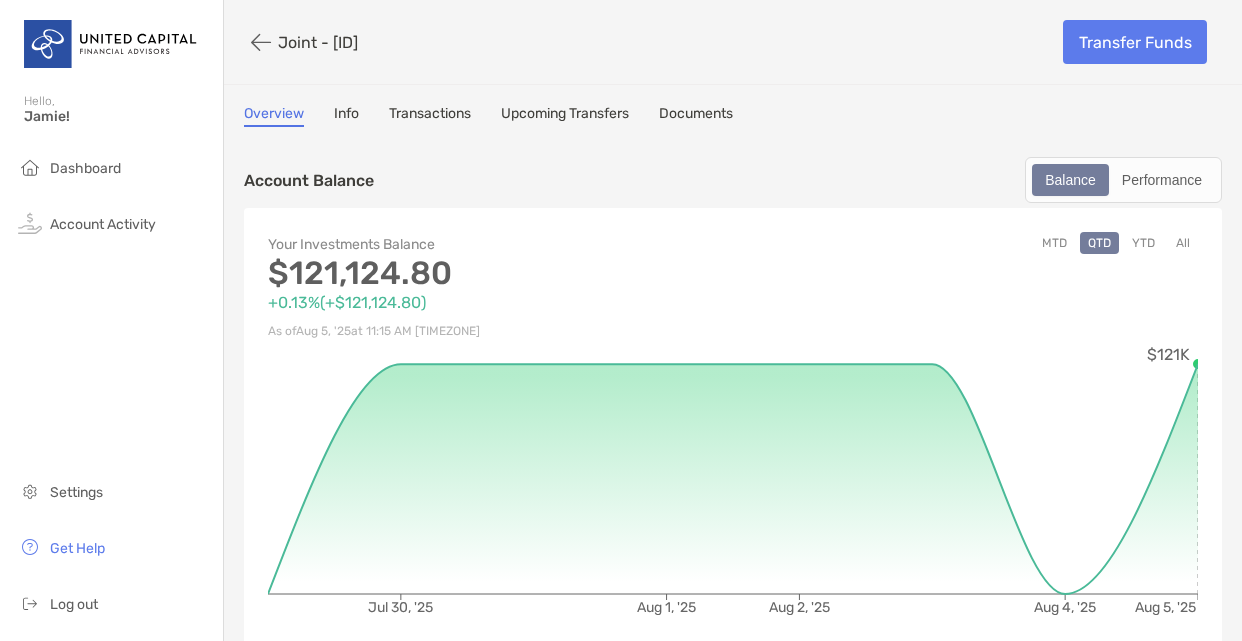 scroll, scrollTop: 0, scrollLeft: 0, axis: both 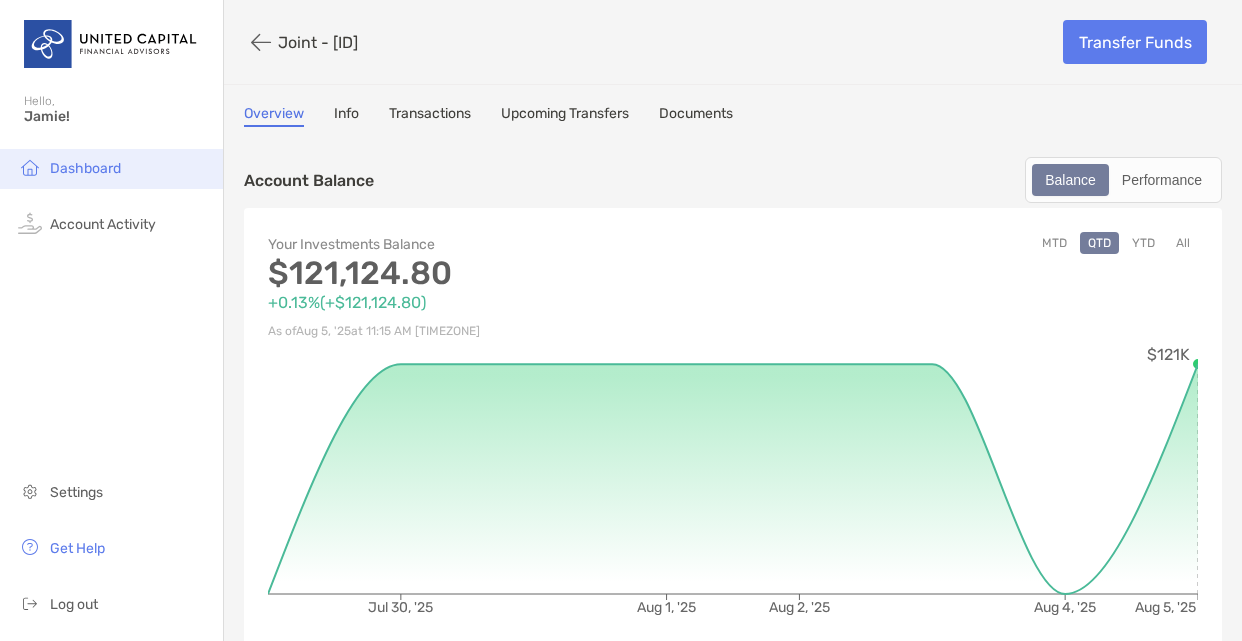 click on "Dashboard" at bounding box center [85, 168] 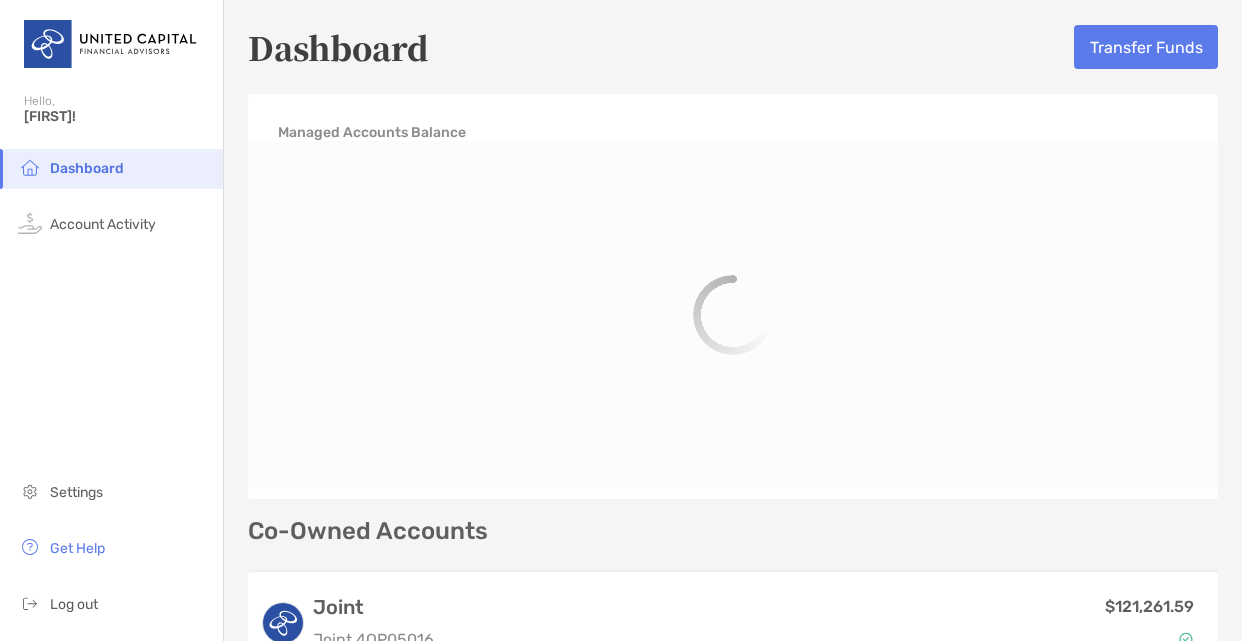 scroll, scrollTop: 0, scrollLeft: 0, axis: both 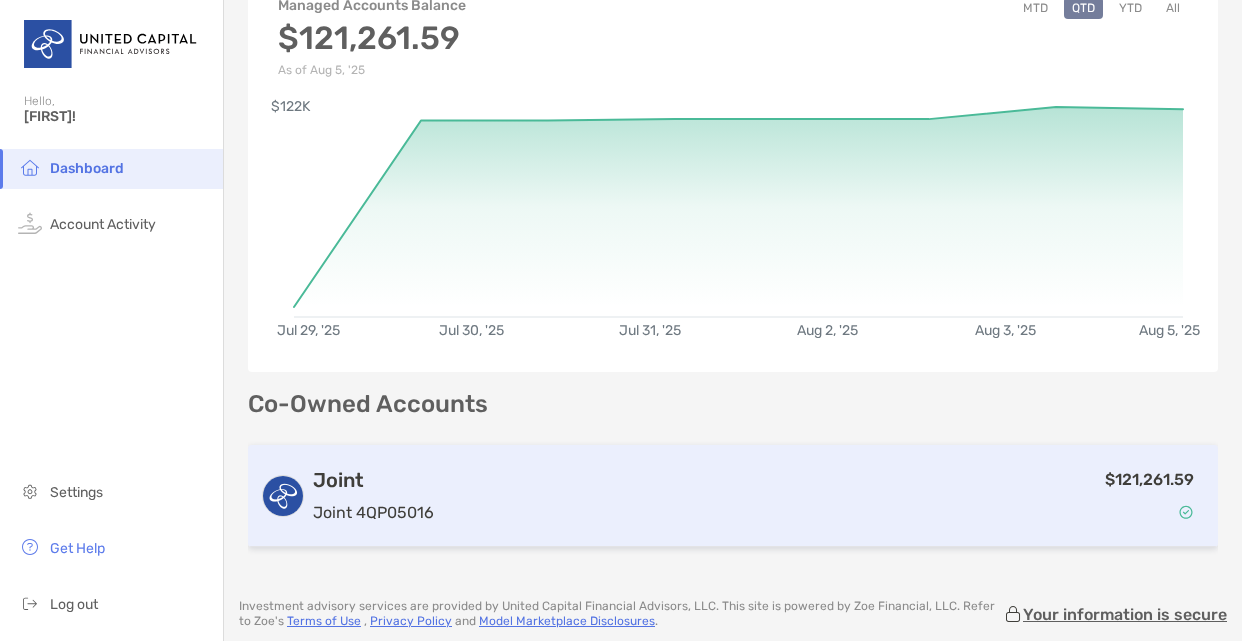 click on "$121,261.59" at bounding box center [824, 496] 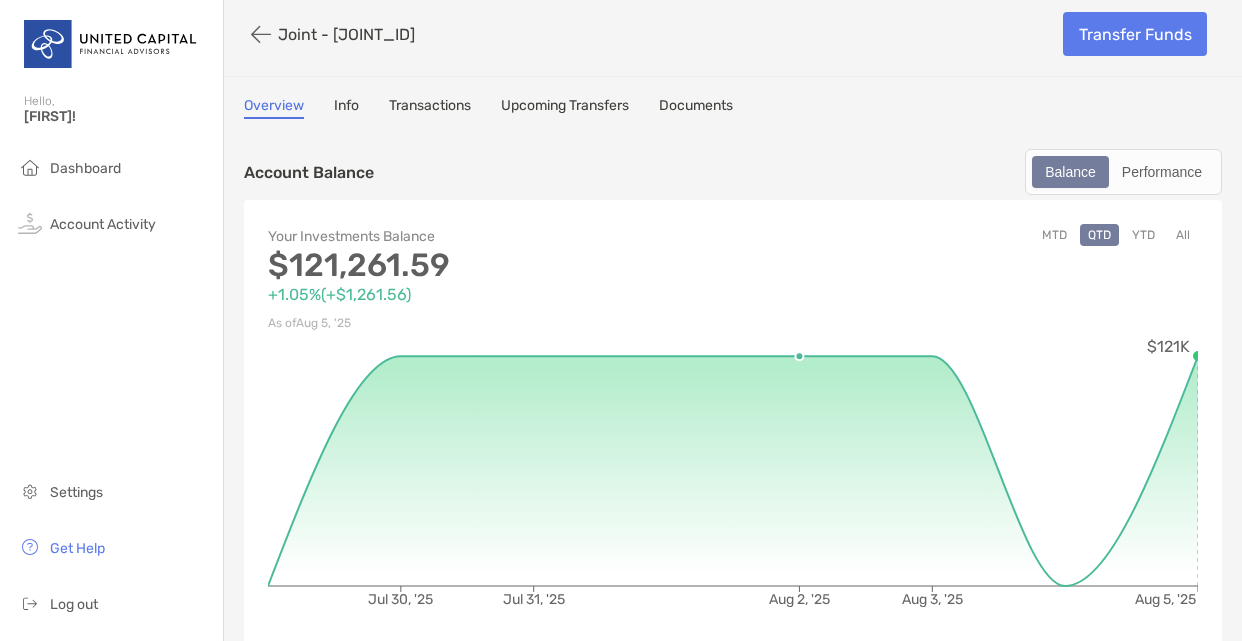 scroll, scrollTop: 0, scrollLeft: 0, axis: both 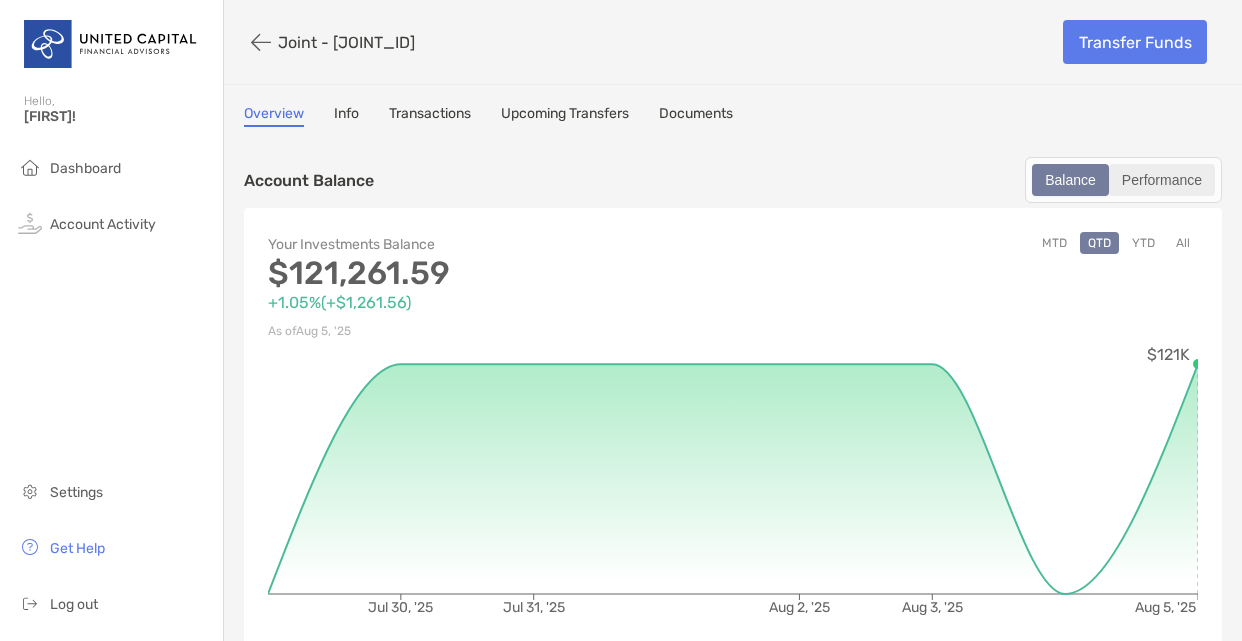 click on "Performance" at bounding box center [1162, 180] 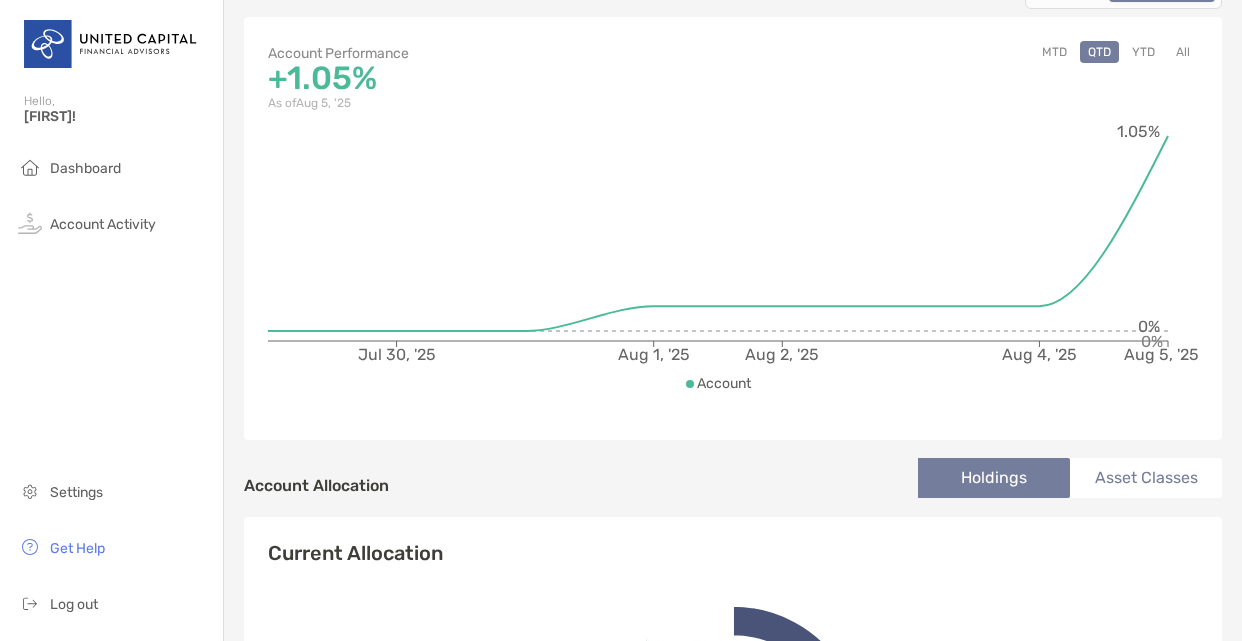 scroll, scrollTop: 0, scrollLeft: 0, axis: both 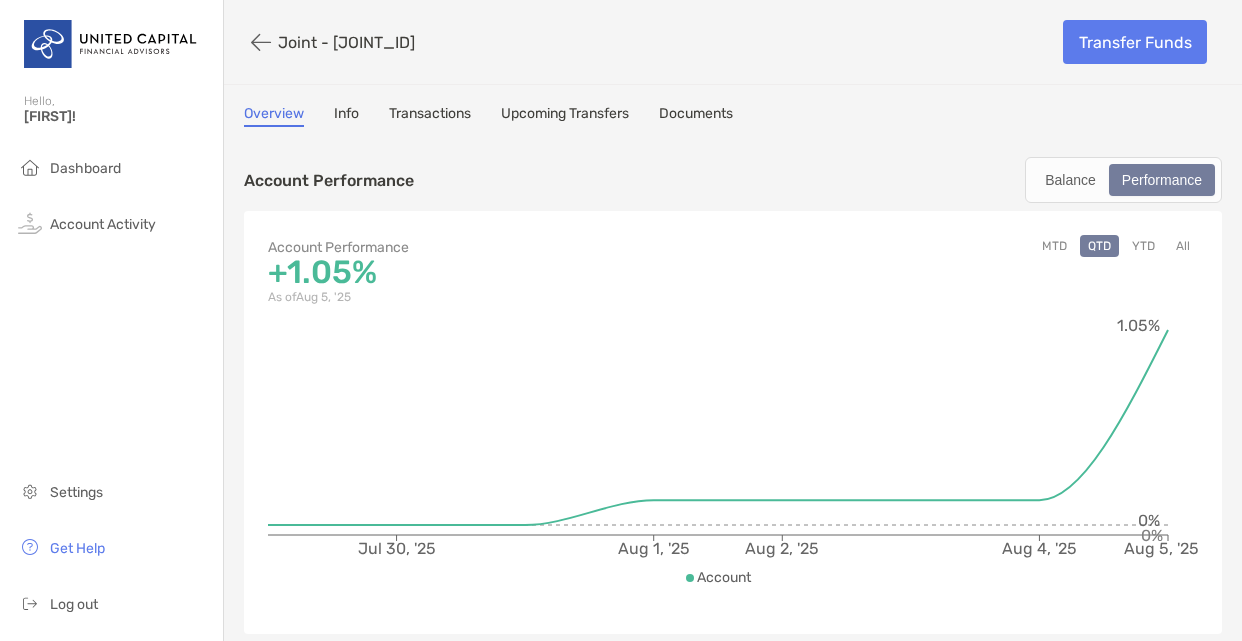click on "Info" at bounding box center [346, 116] 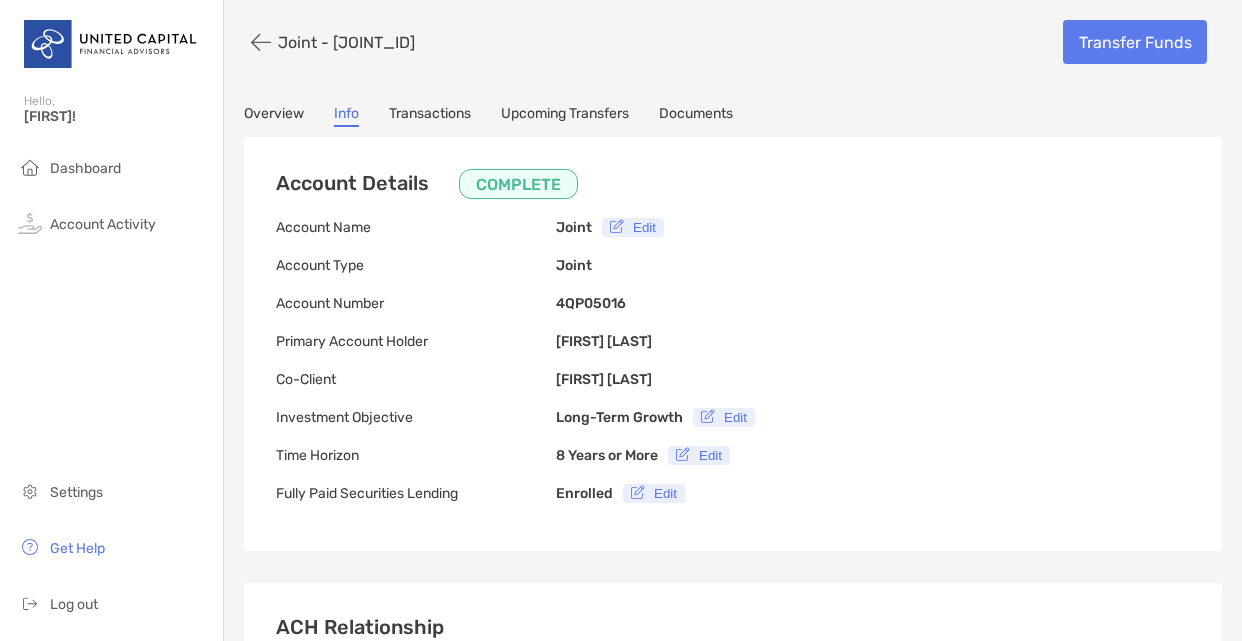 click on "Transactions" at bounding box center [430, 116] 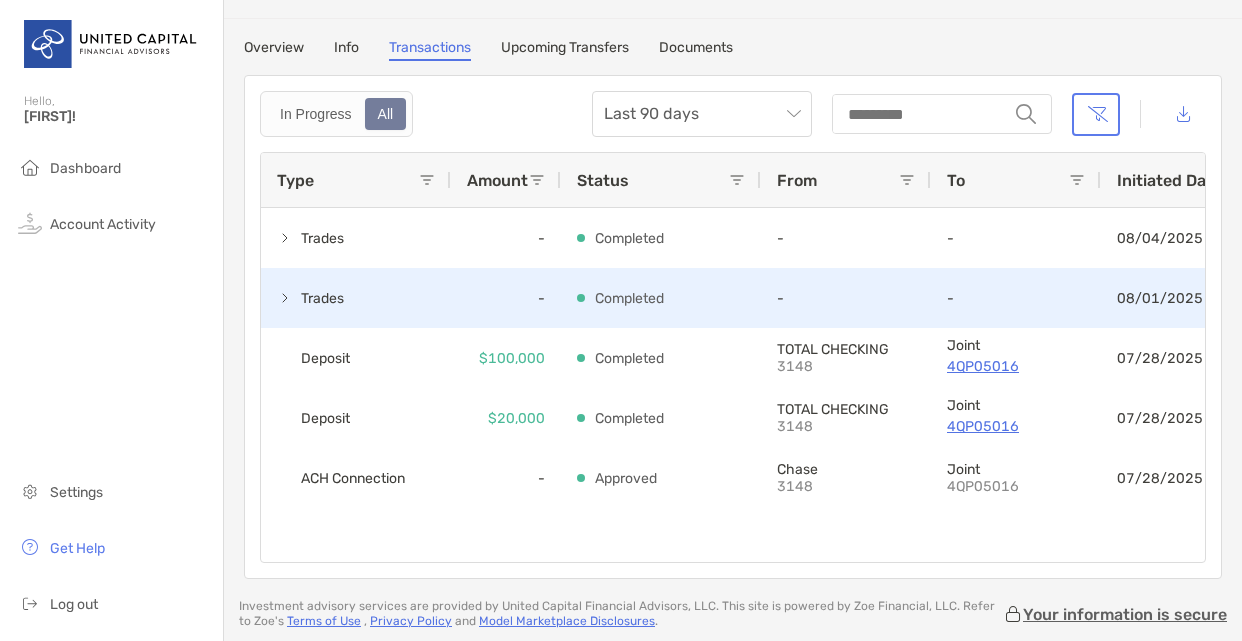 scroll, scrollTop: 0, scrollLeft: 0, axis: both 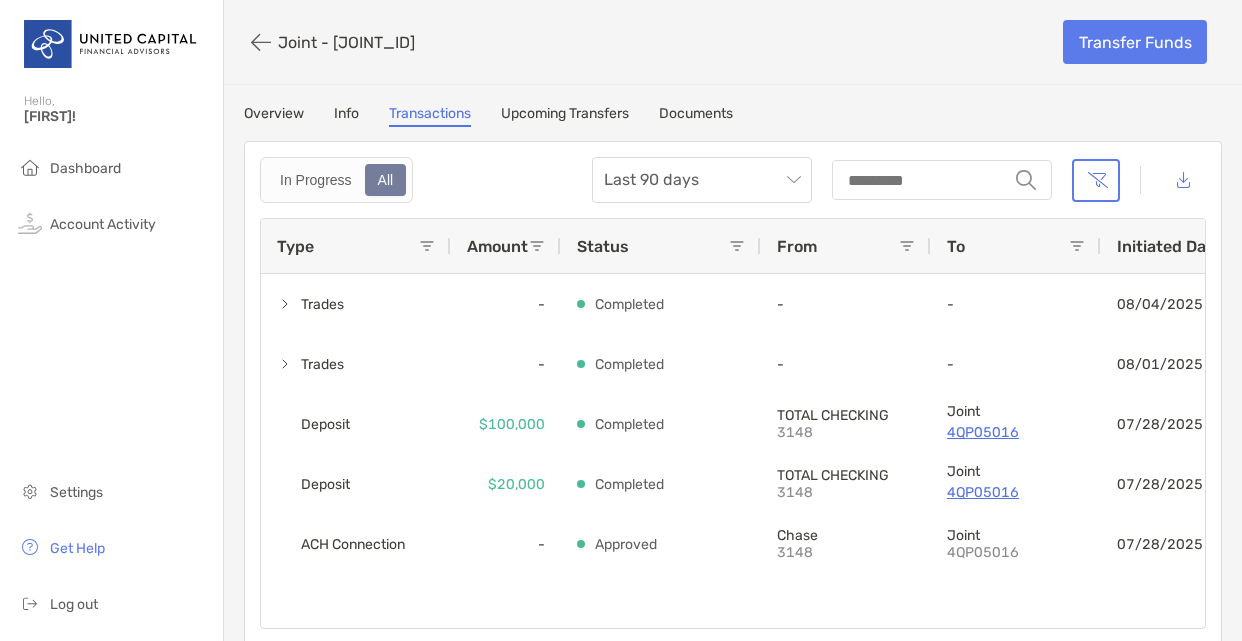 click on "Upcoming Transfers" at bounding box center (565, 116) 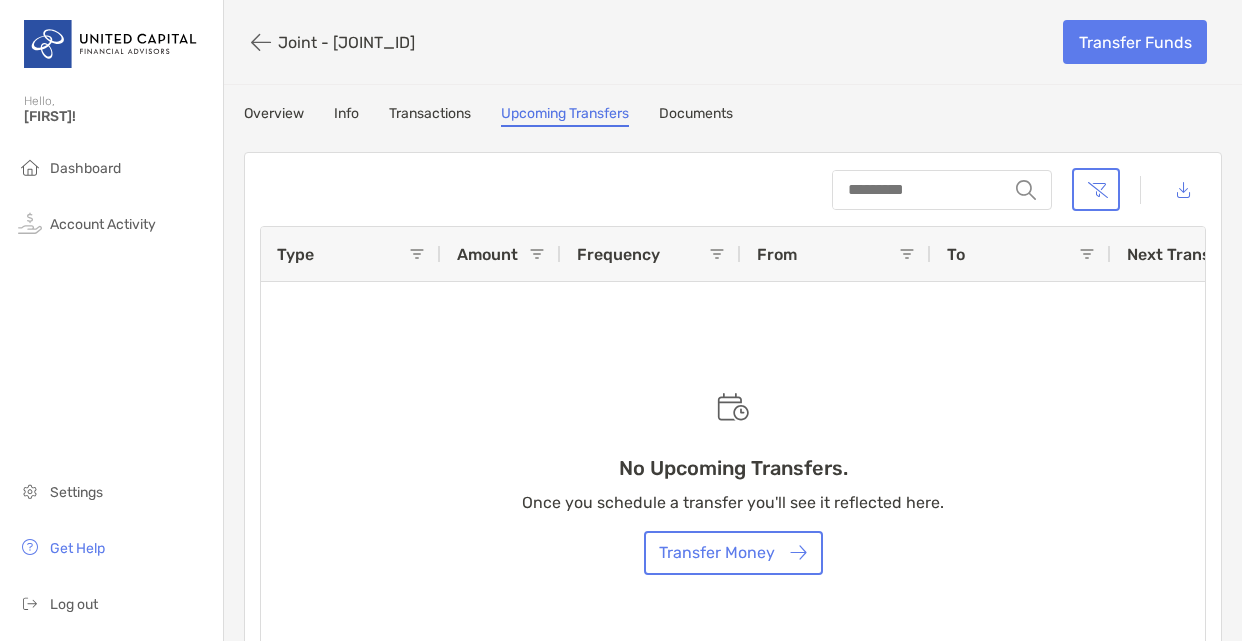 click on "Documents" at bounding box center (696, 116) 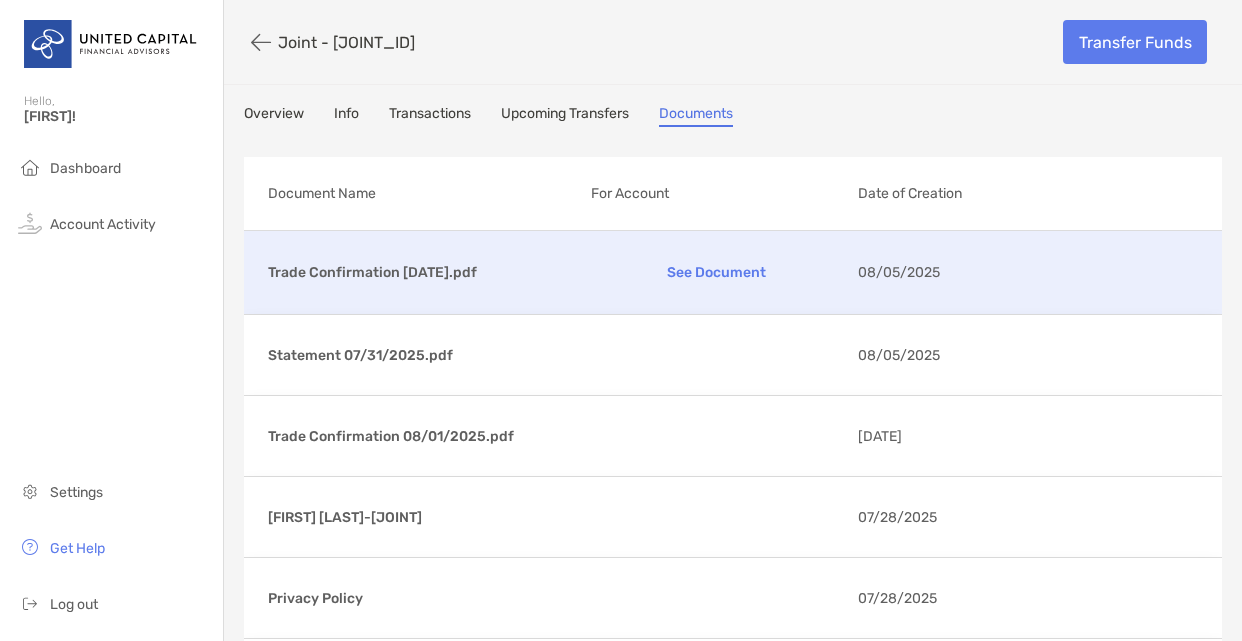 click on "Trade Confirmation 08/04/2025.pdf See Document 08/05/2025" at bounding box center (733, 272) 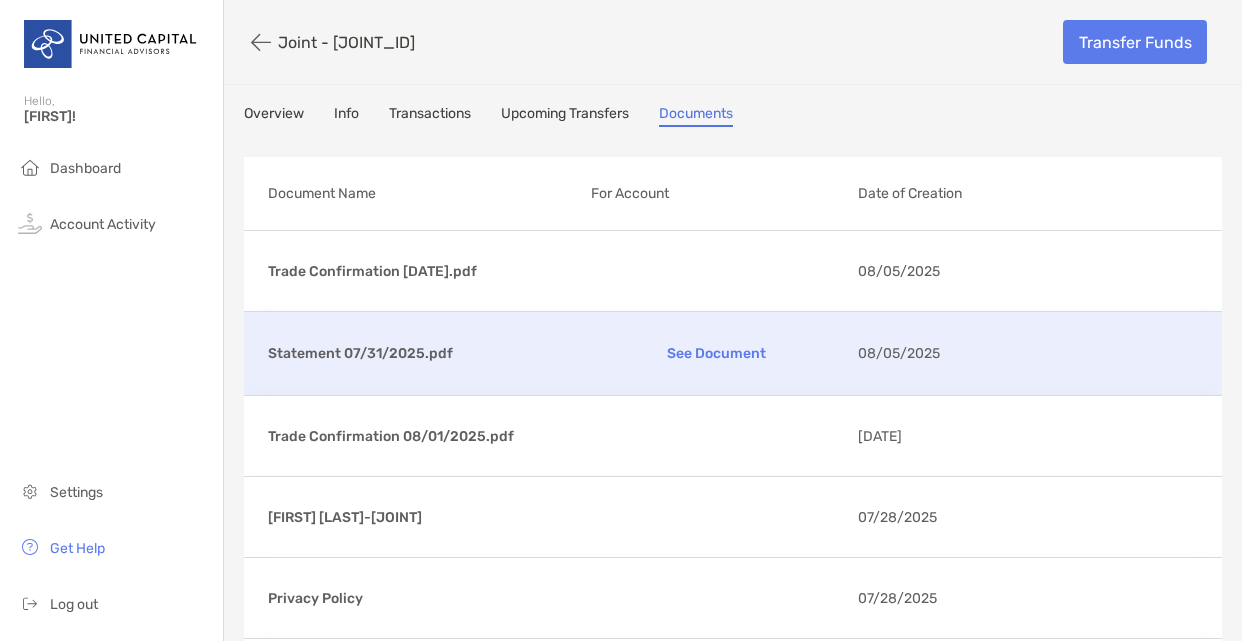 click on "Statement 07/31/2025.pdf See Document 08/05/2025" at bounding box center [733, 353] 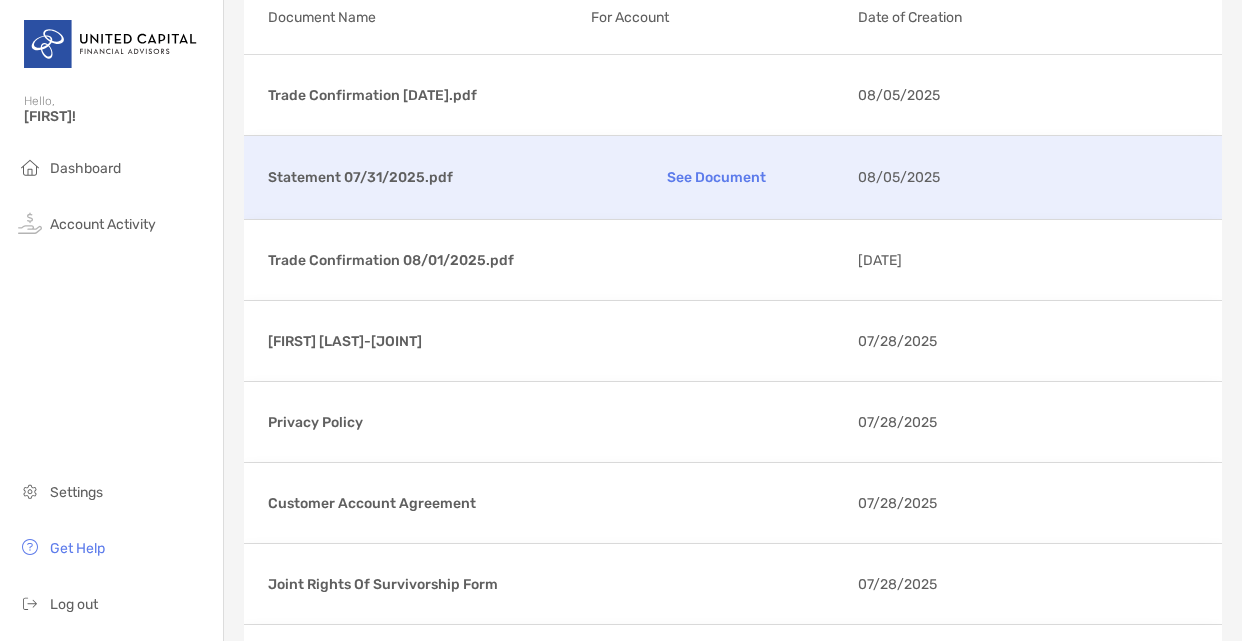 scroll, scrollTop: 178, scrollLeft: 0, axis: vertical 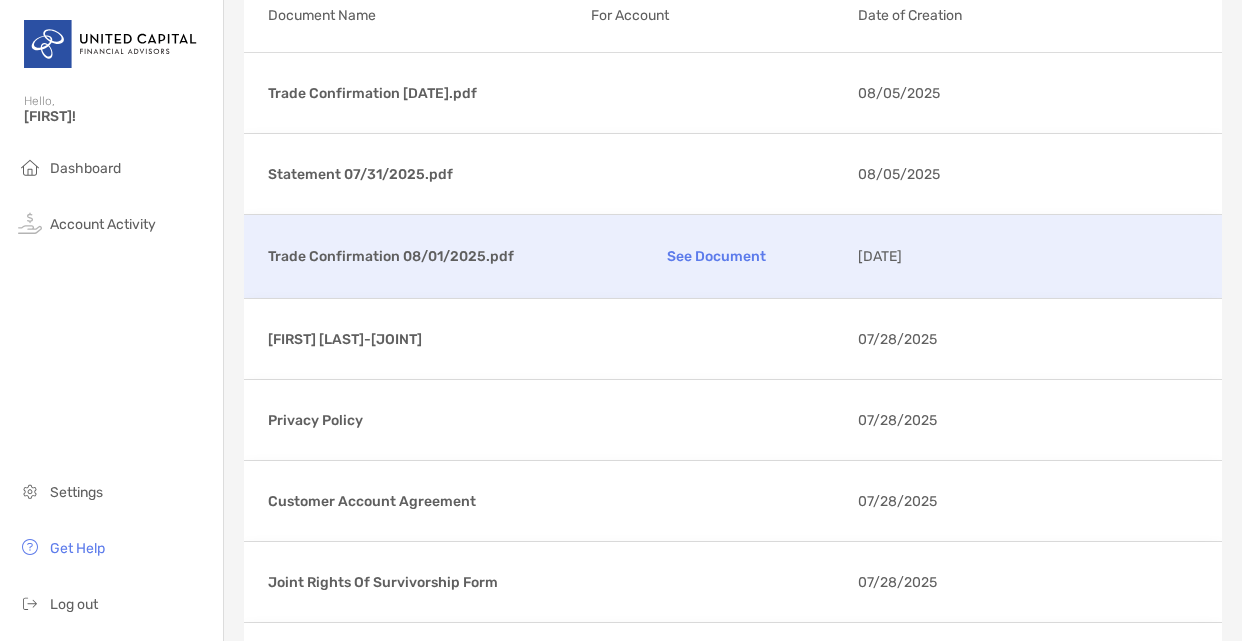 click on "See Document" at bounding box center [716, 256] 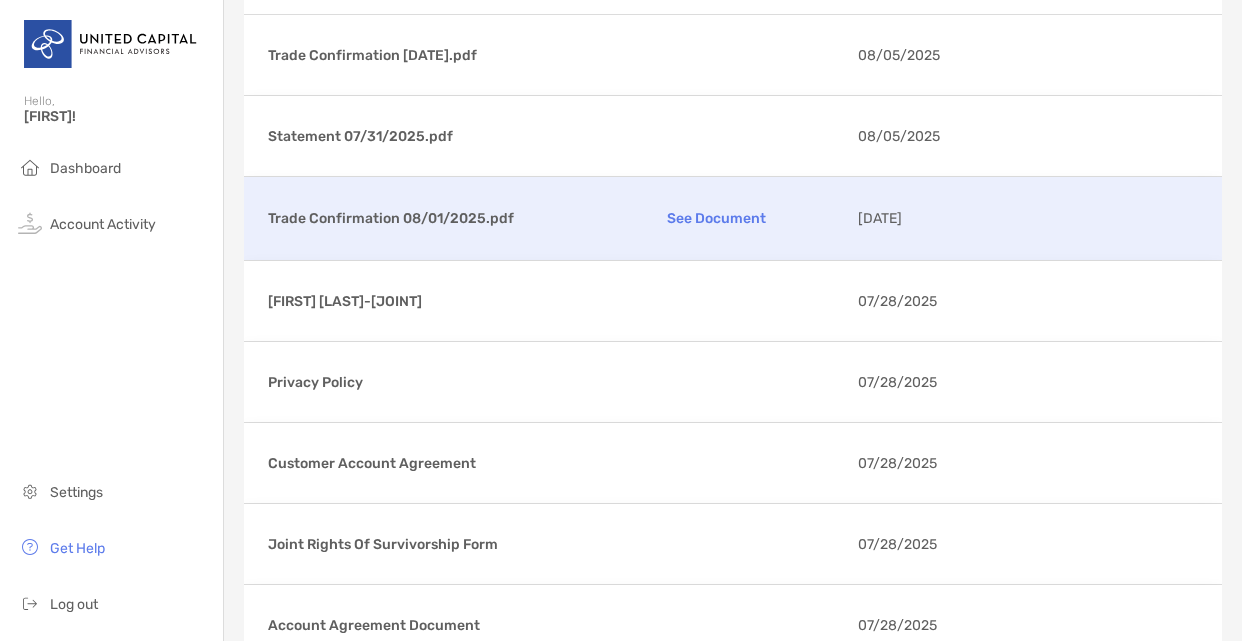 scroll, scrollTop: 226, scrollLeft: 0, axis: vertical 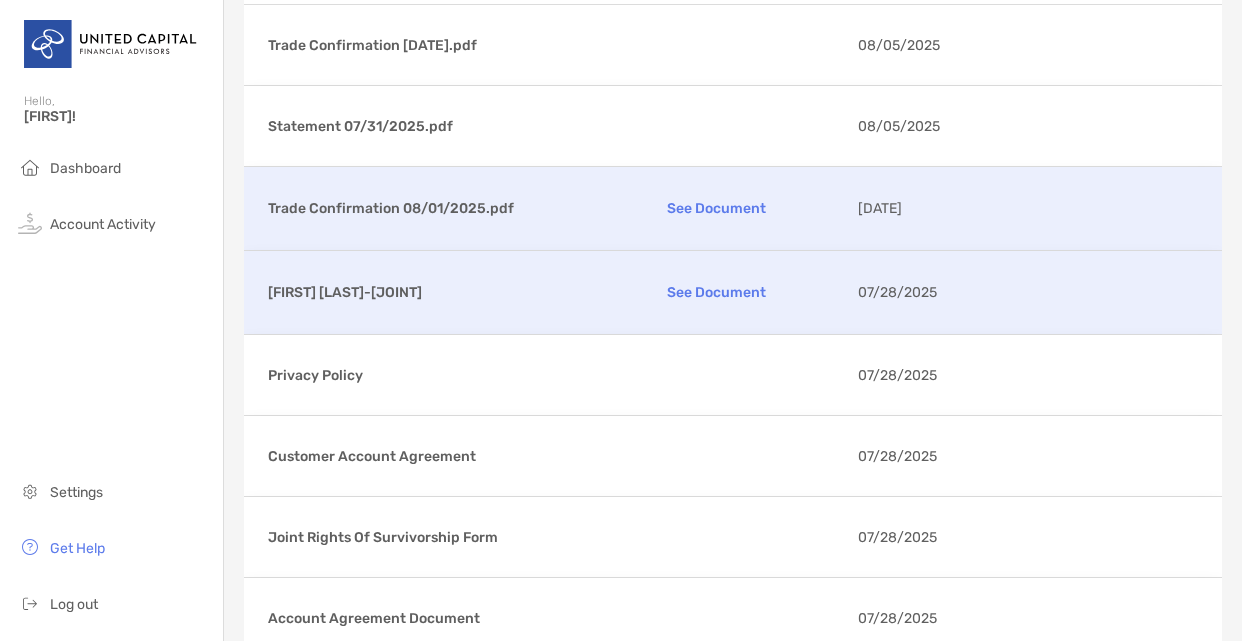 click on "See Document" at bounding box center (716, 292) 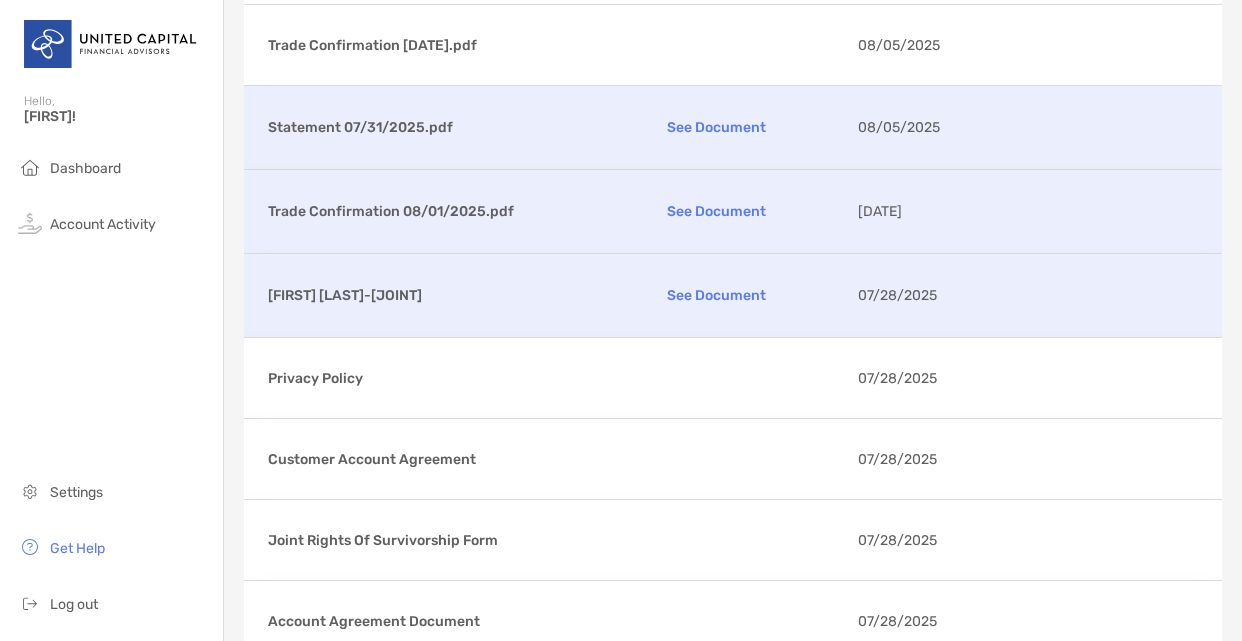 click on "See Document" at bounding box center (716, 127) 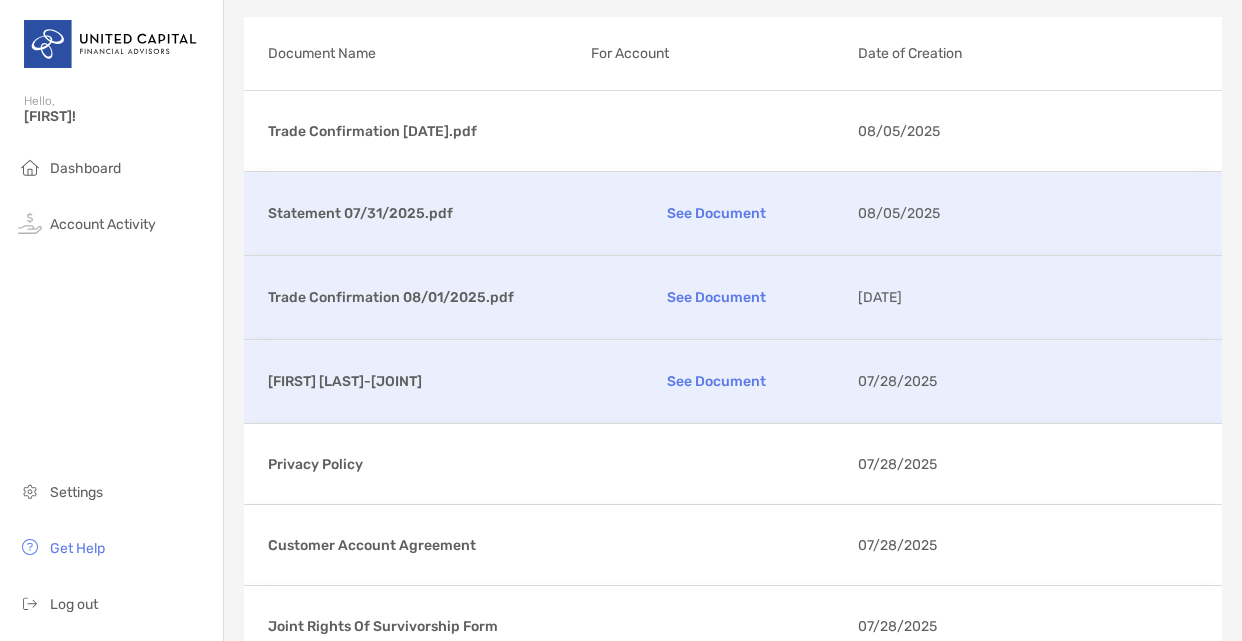 scroll, scrollTop: 122, scrollLeft: 0, axis: vertical 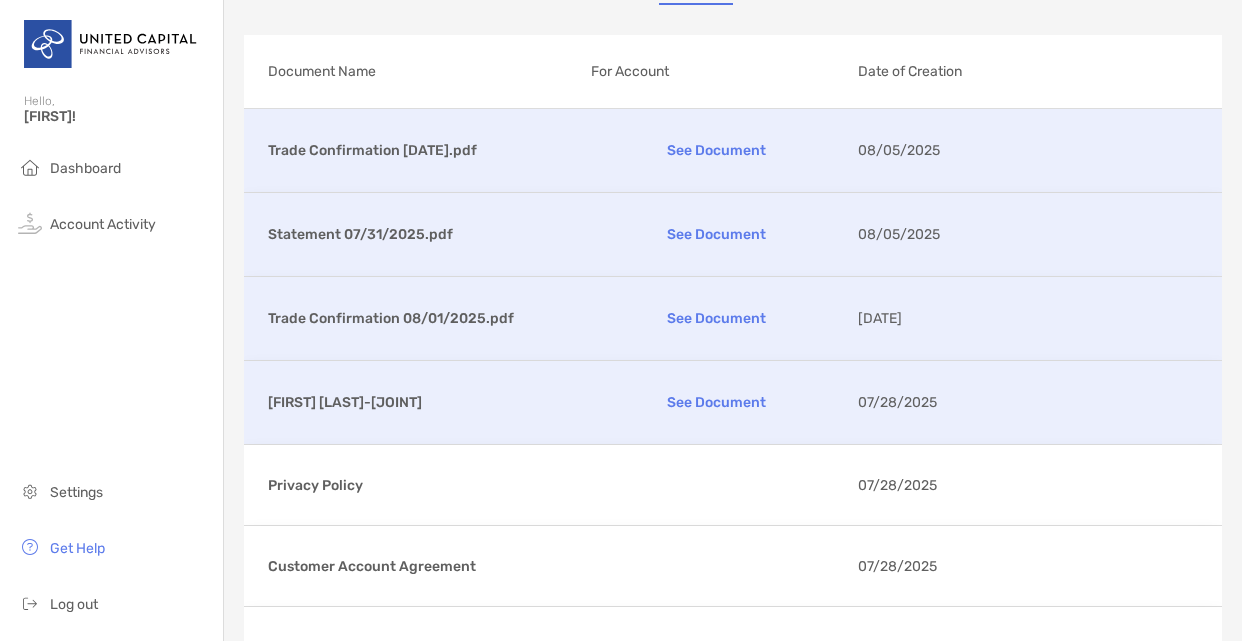 click on "See Document" at bounding box center (716, 150) 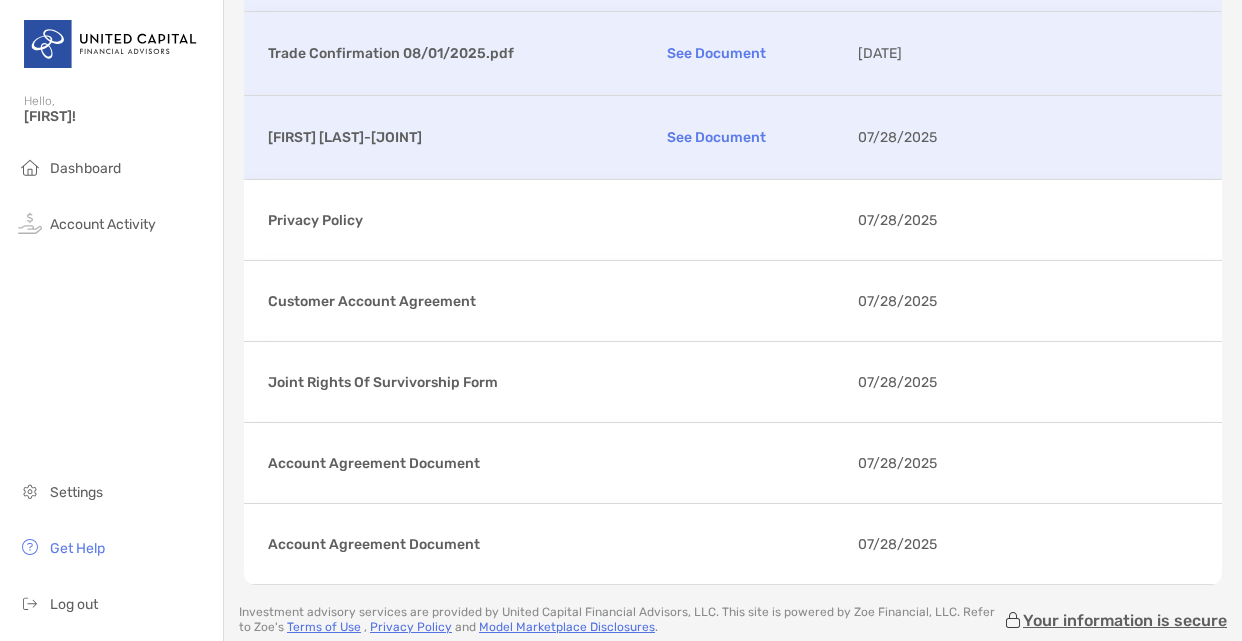 scroll, scrollTop: 314, scrollLeft: 0, axis: vertical 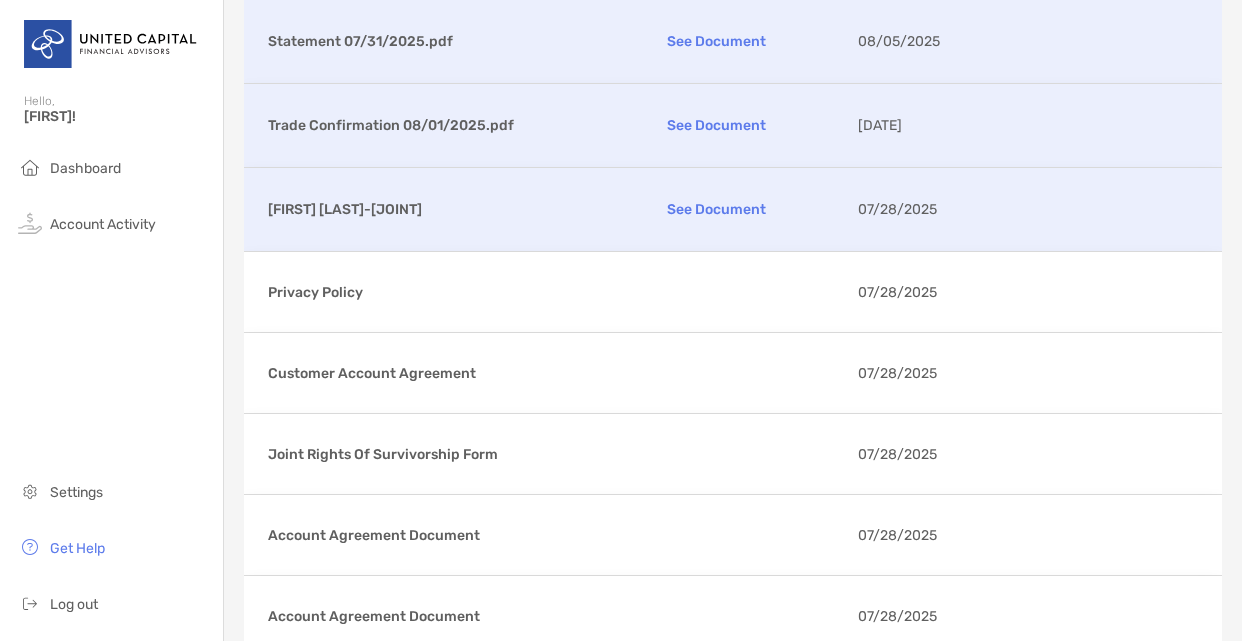 click on "See Document" at bounding box center [716, 41] 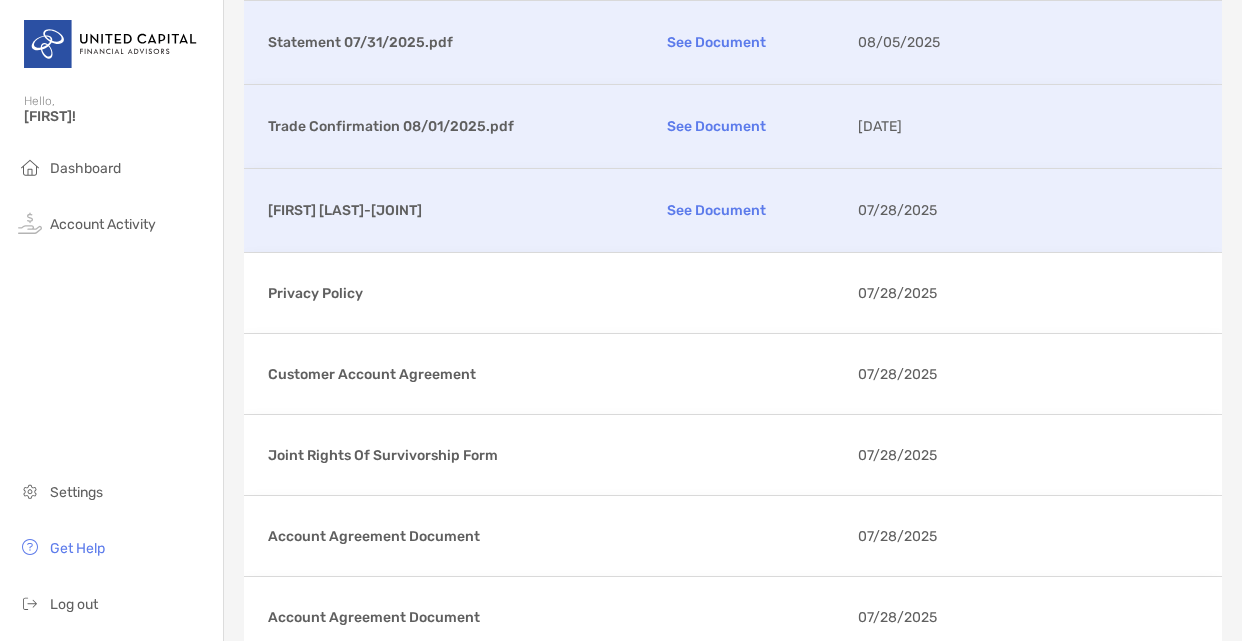 scroll, scrollTop: 315, scrollLeft: 0, axis: vertical 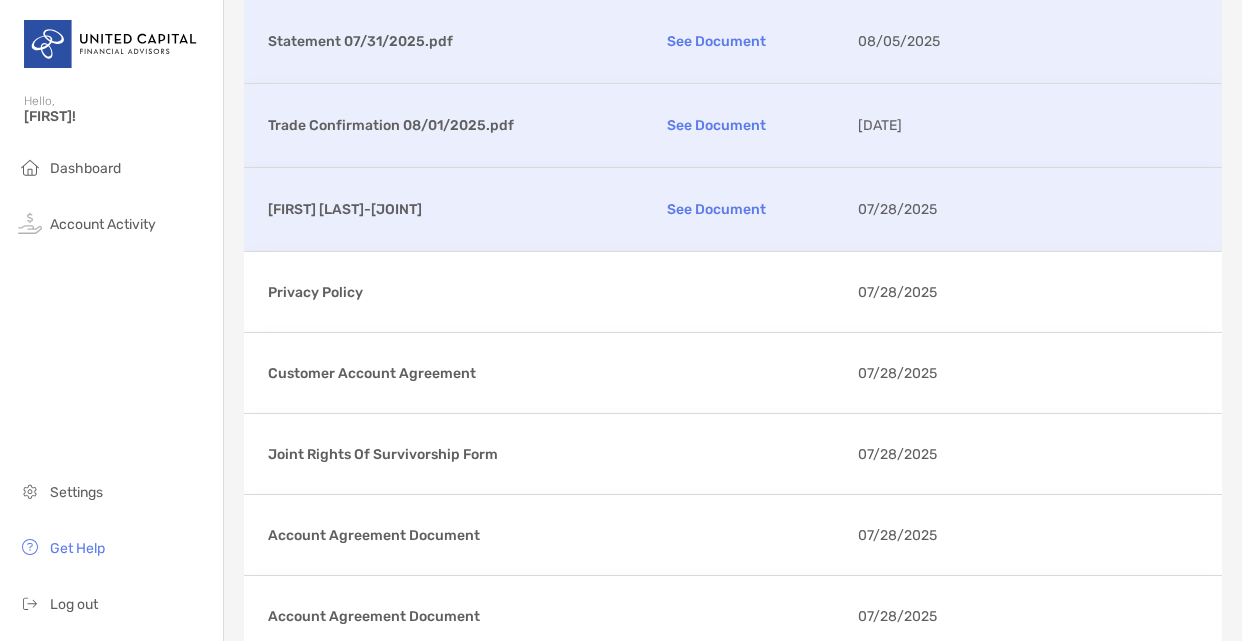 click on "See Document" at bounding box center (716, 41) 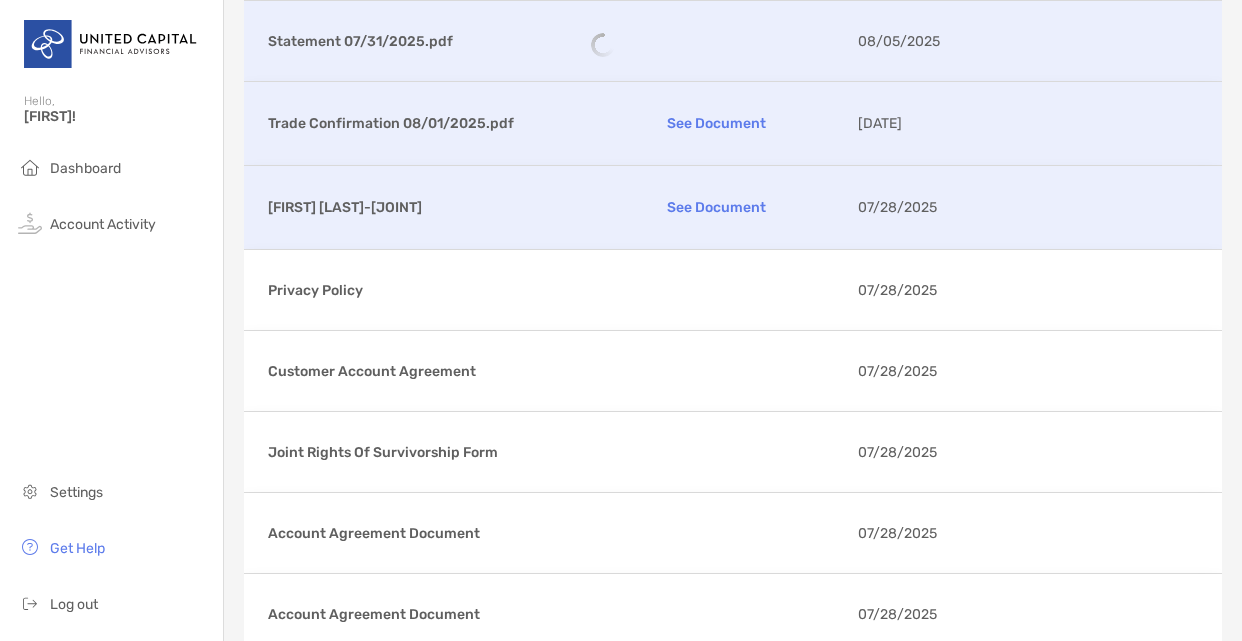 scroll, scrollTop: 315, scrollLeft: 0, axis: vertical 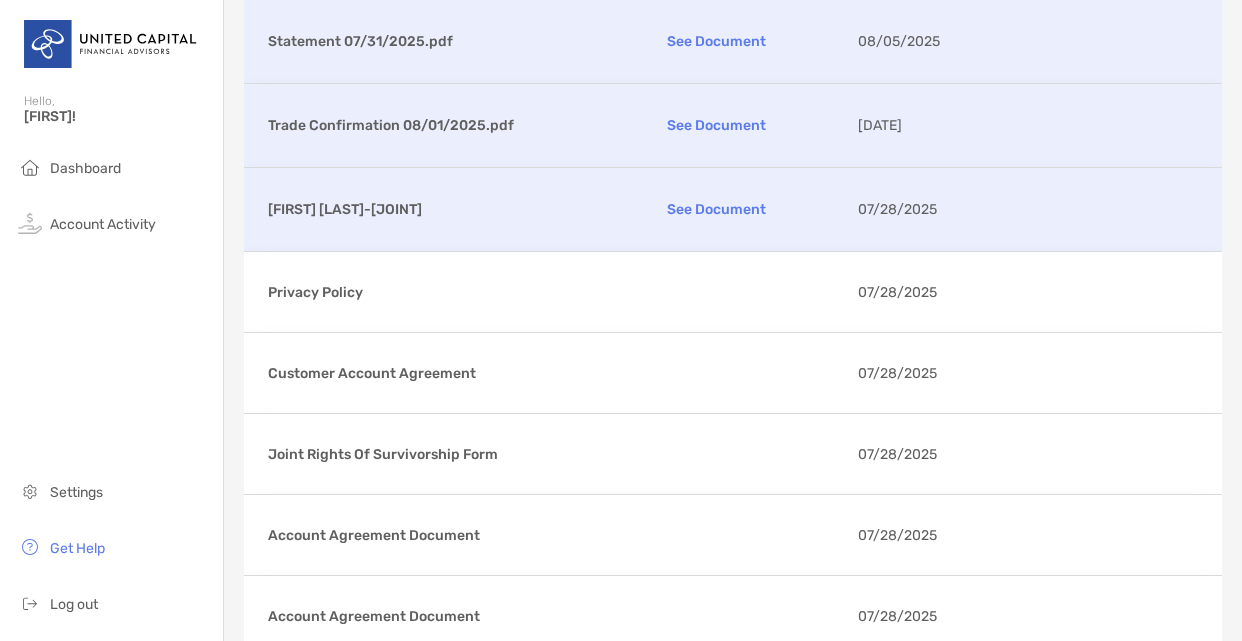 click on "See Document" at bounding box center [716, 41] 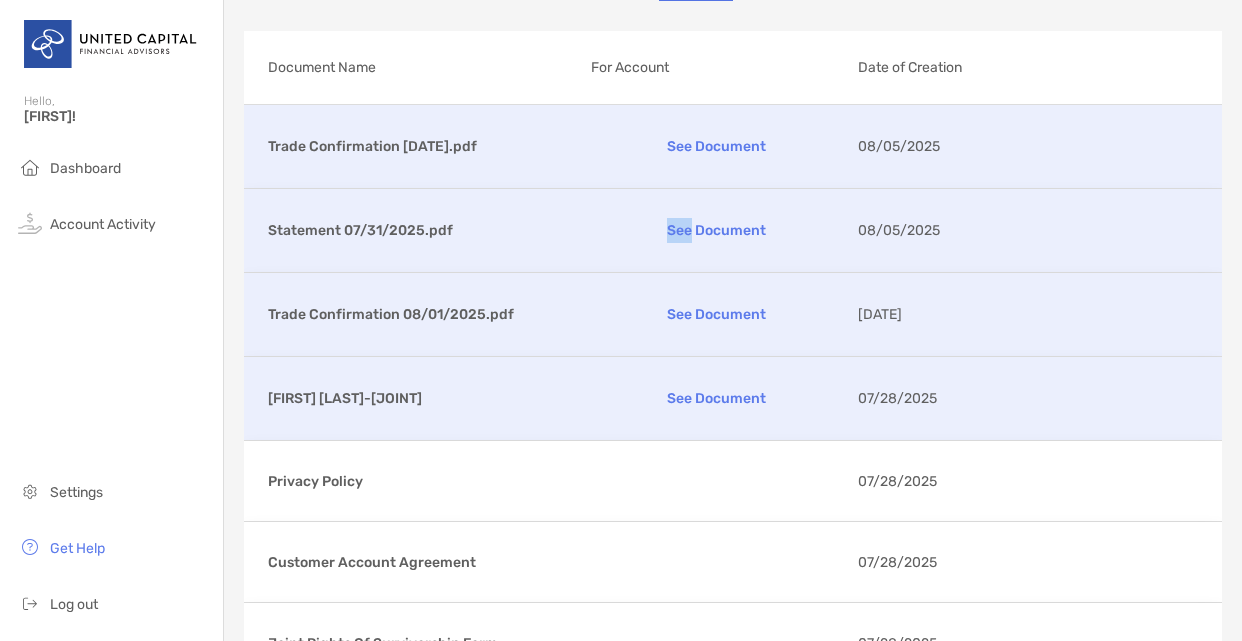 scroll, scrollTop: 108, scrollLeft: 0, axis: vertical 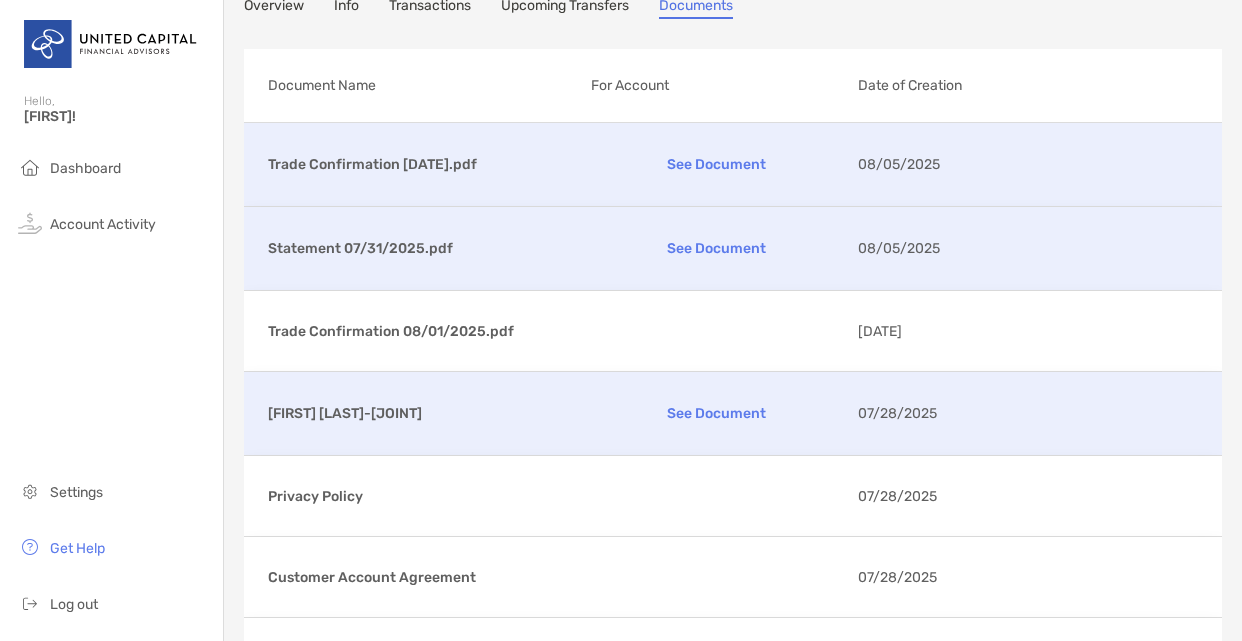 click on "Trade Confirmation 08/04/2025.pdf" at bounding box center (421, 164) 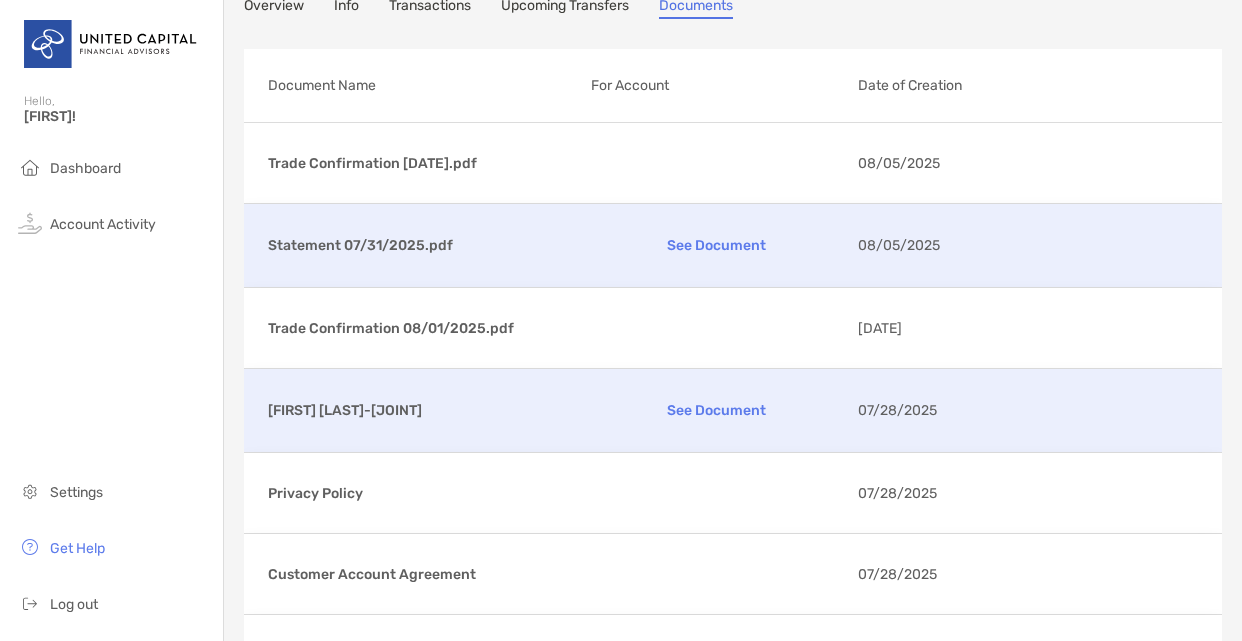 click on "Statement 07/31/2025.pdf See Document 08/05/2025" at bounding box center [733, 245] 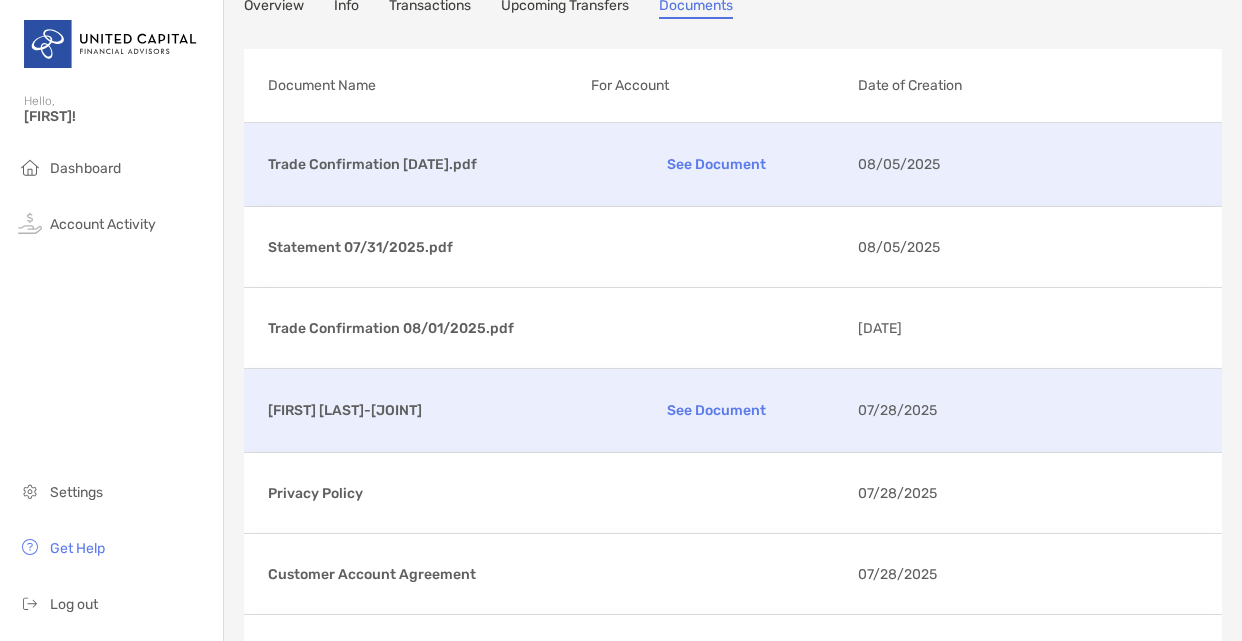 click on "Trade Confirmation 08/04/2025.pdf" at bounding box center [421, 164] 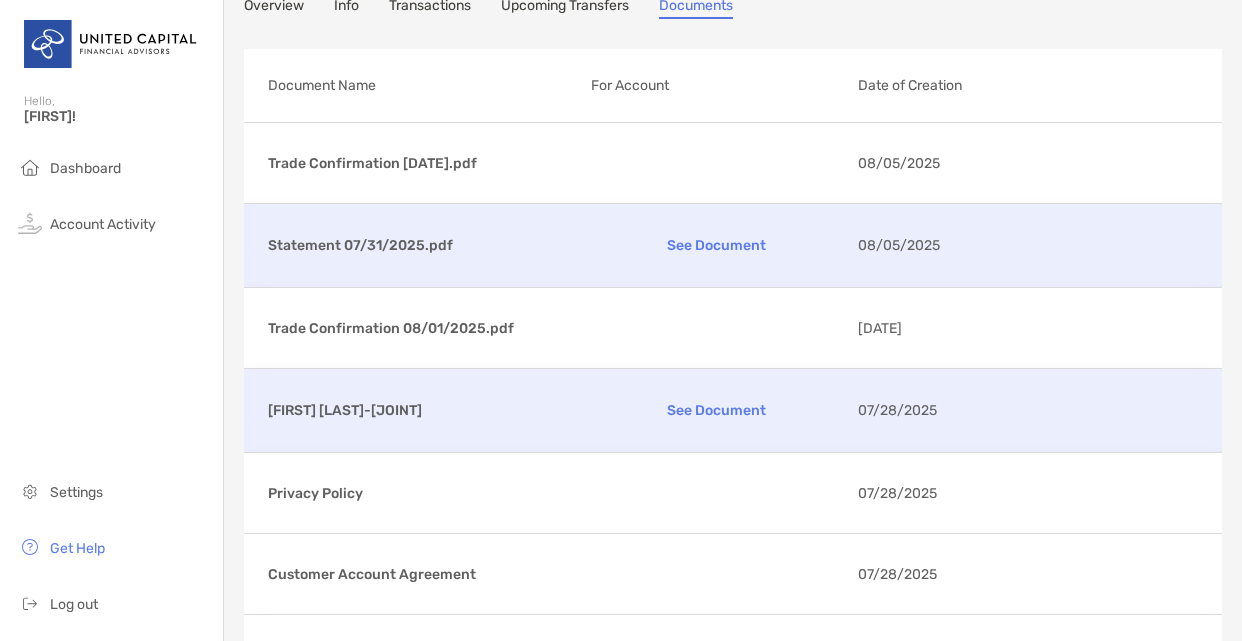 click on "Statement 07/31/2025.pdf" at bounding box center (421, 245) 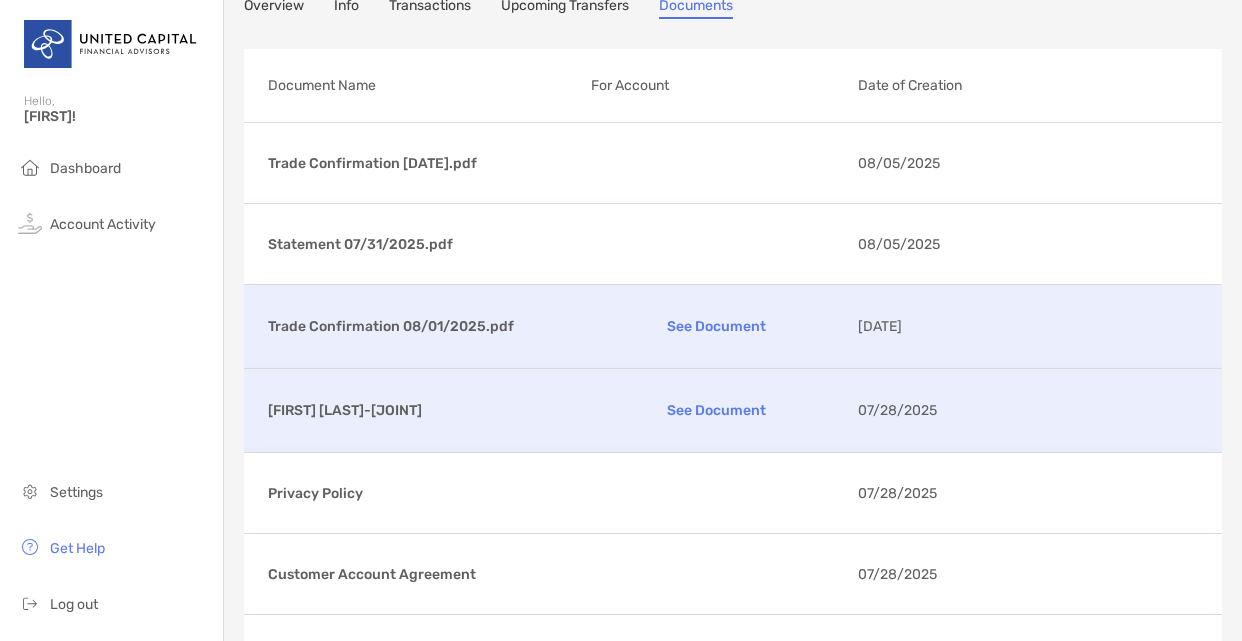 click on "Trade Confirmation 08/01/2025.pdf See Document 08/02/2025" at bounding box center (733, 326) 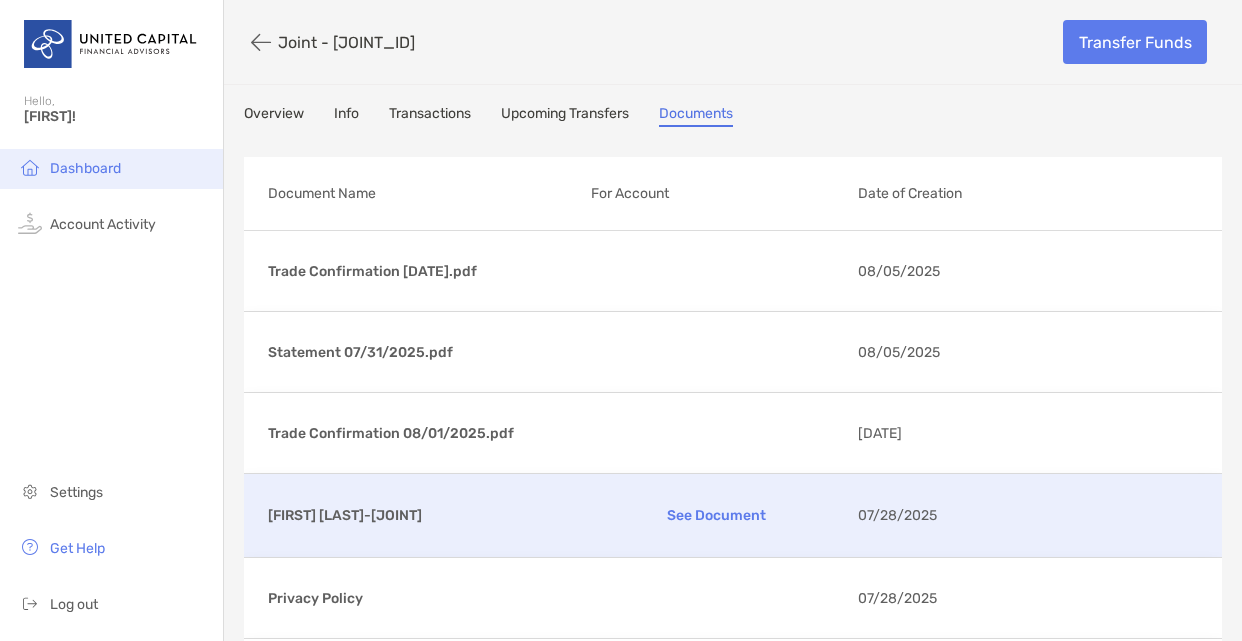 click on "Dashboard" at bounding box center (111, 169) 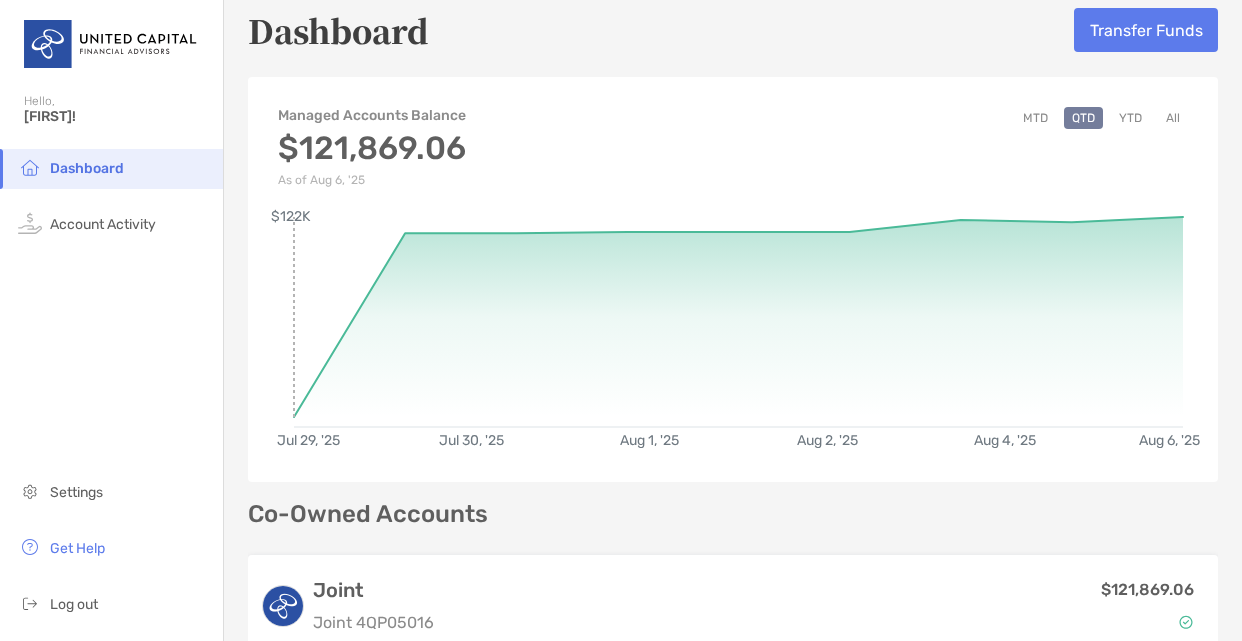 scroll, scrollTop: 0, scrollLeft: 0, axis: both 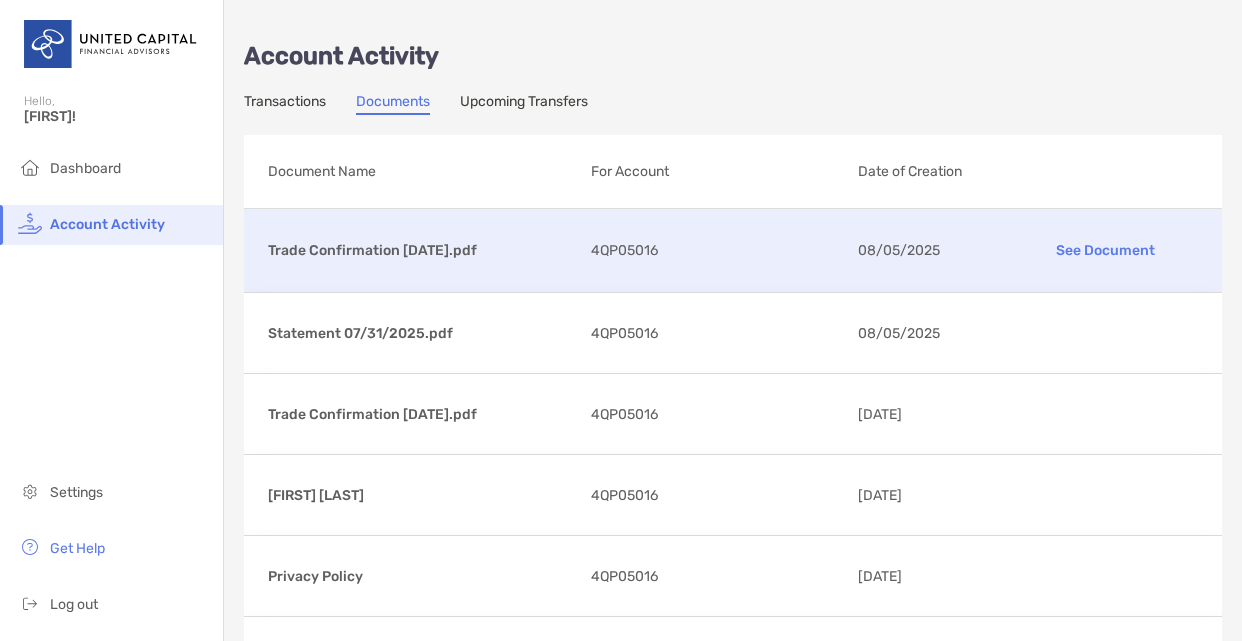 click on "Trade Confirmation [DATE].pdf" at bounding box center (421, 250) 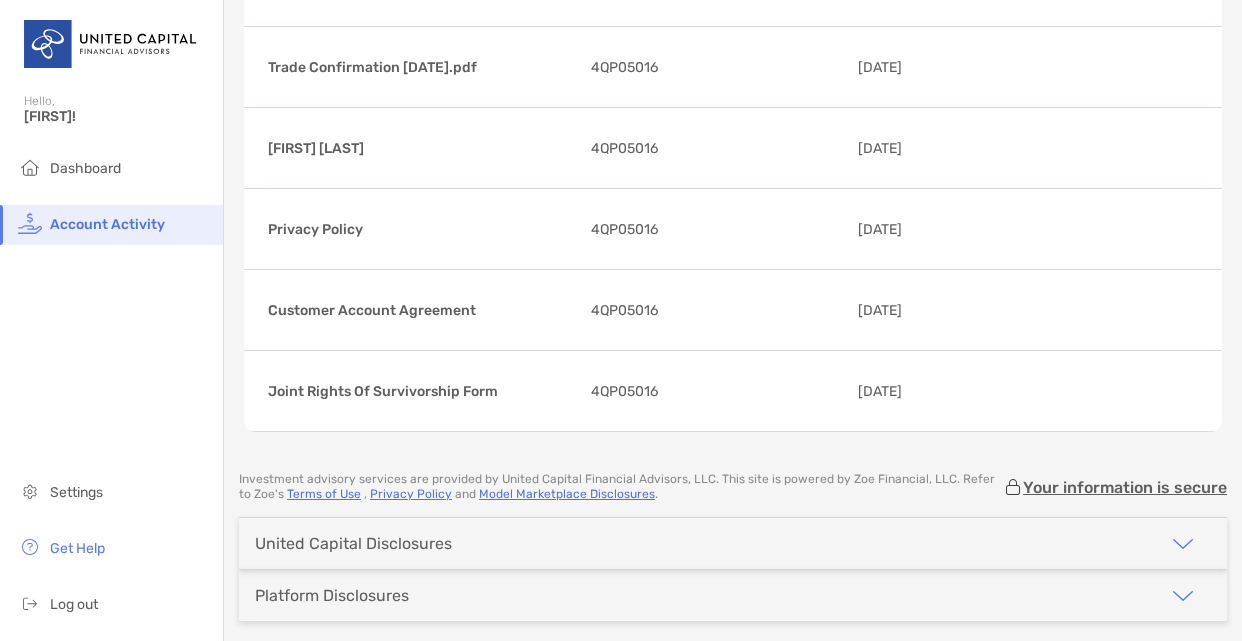 scroll, scrollTop: 0, scrollLeft: 0, axis: both 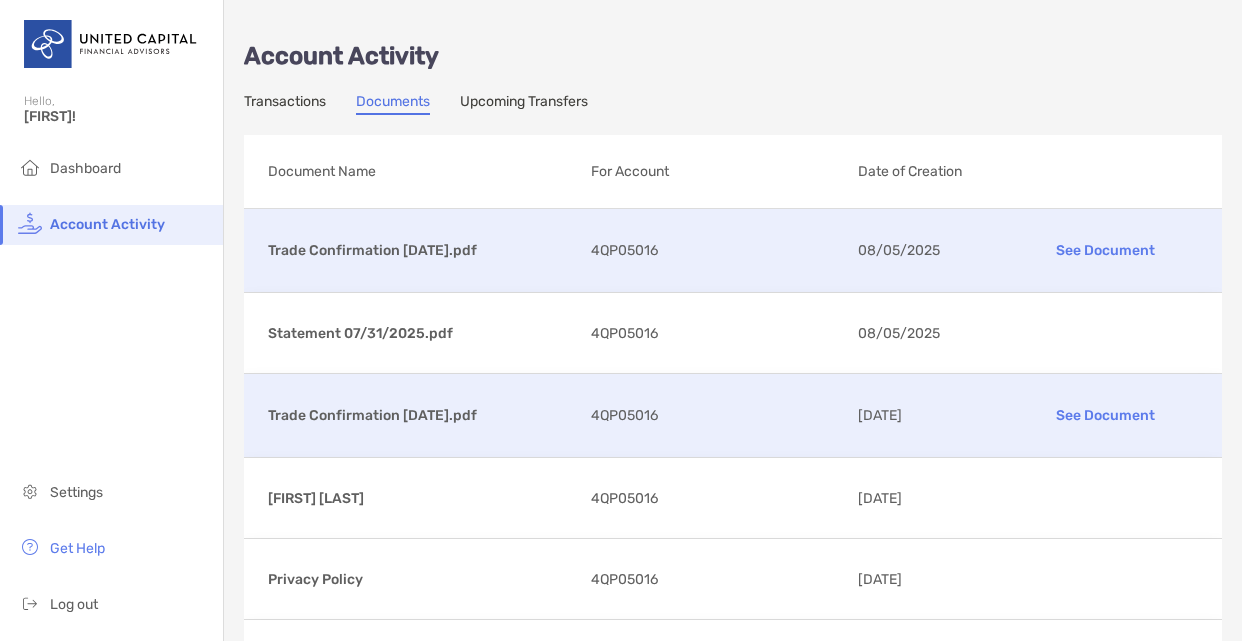 click on "See Document" at bounding box center (1105, 415) 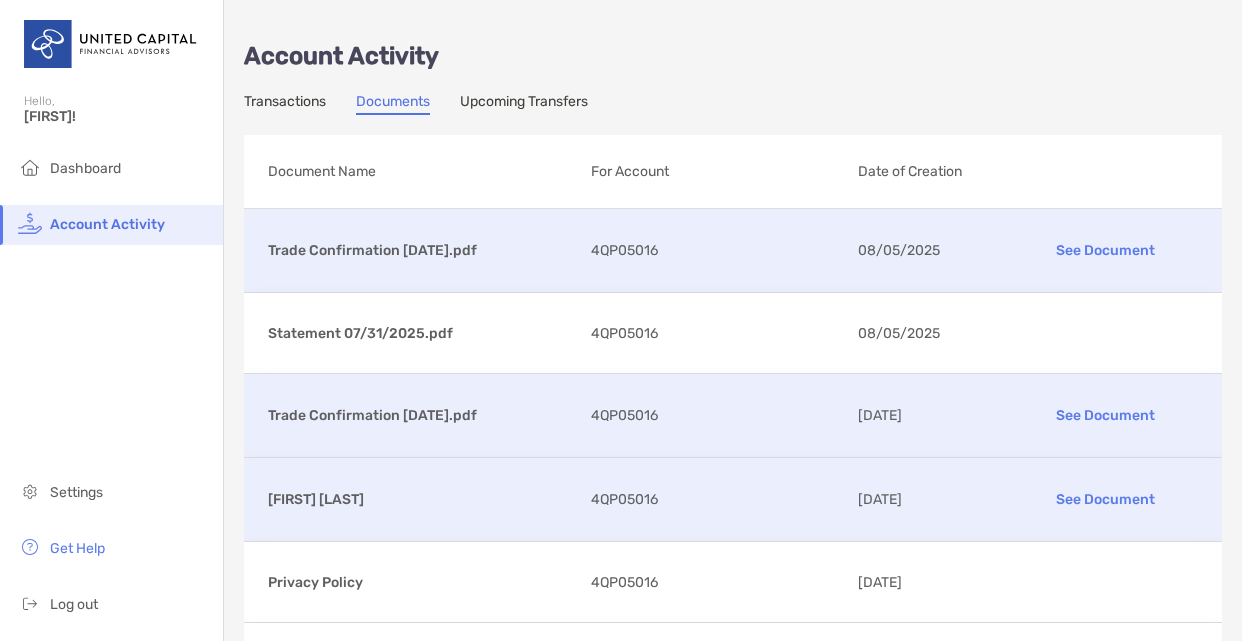 click on "Jamie Cacciola-Price-Joint See Document 4QP05016 07/28/2025" at bounding box center [733, 499] 